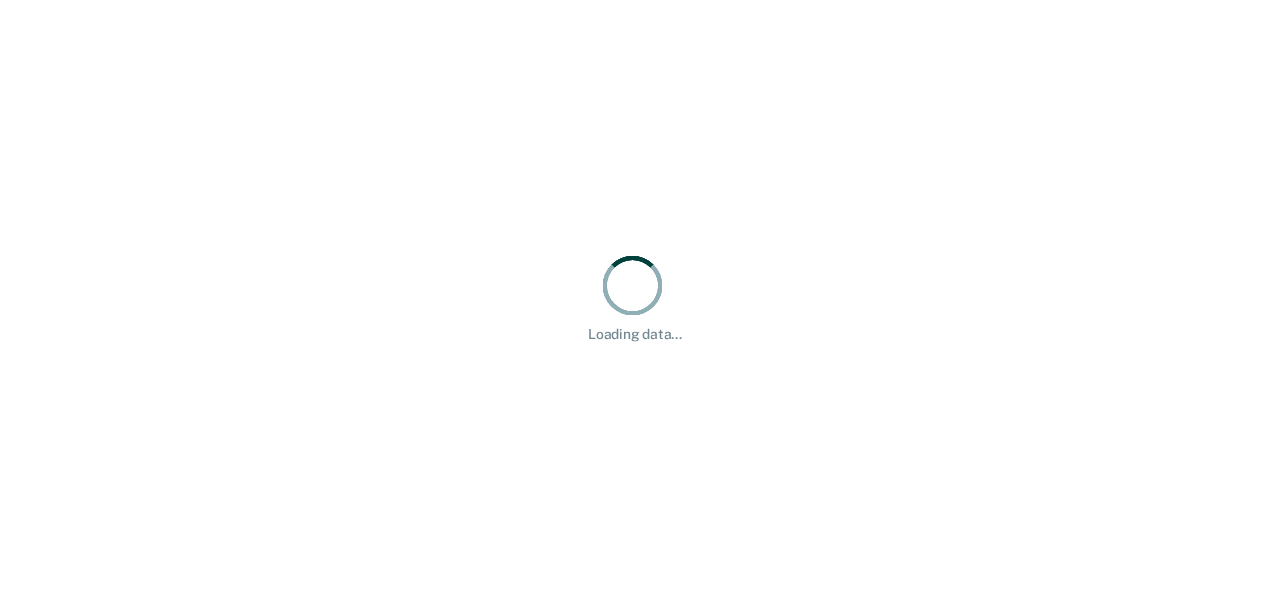 scroll, scrollTop: 0, scrollLeft: 0, axis: both 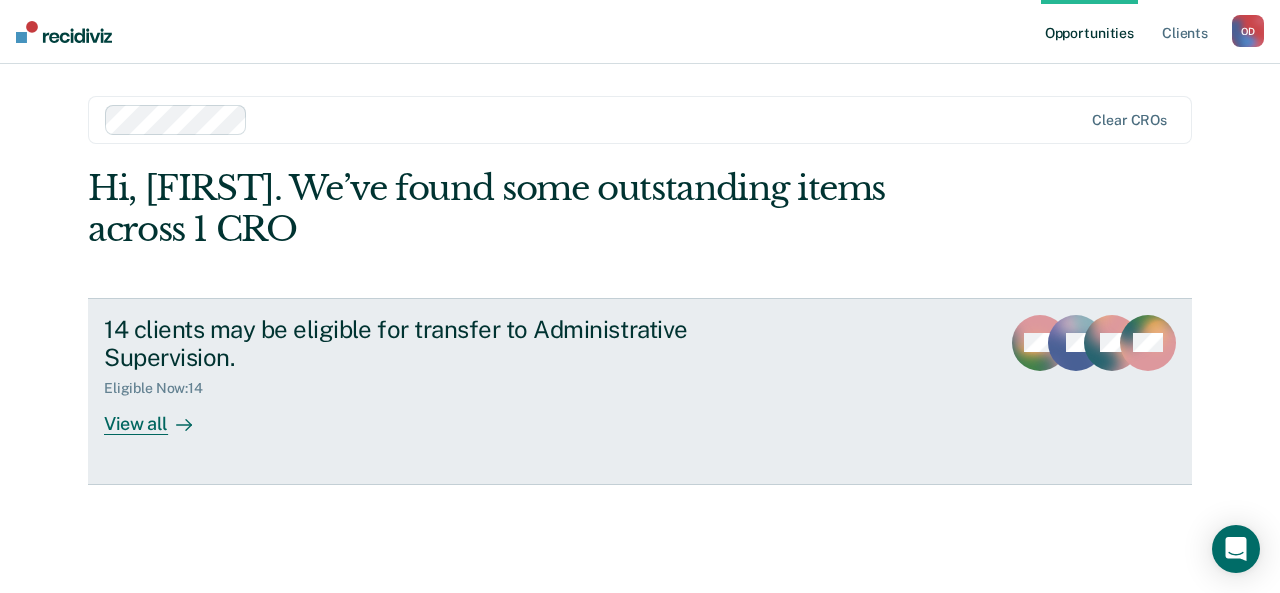 click on "View all" at bounding box center [160, 416] 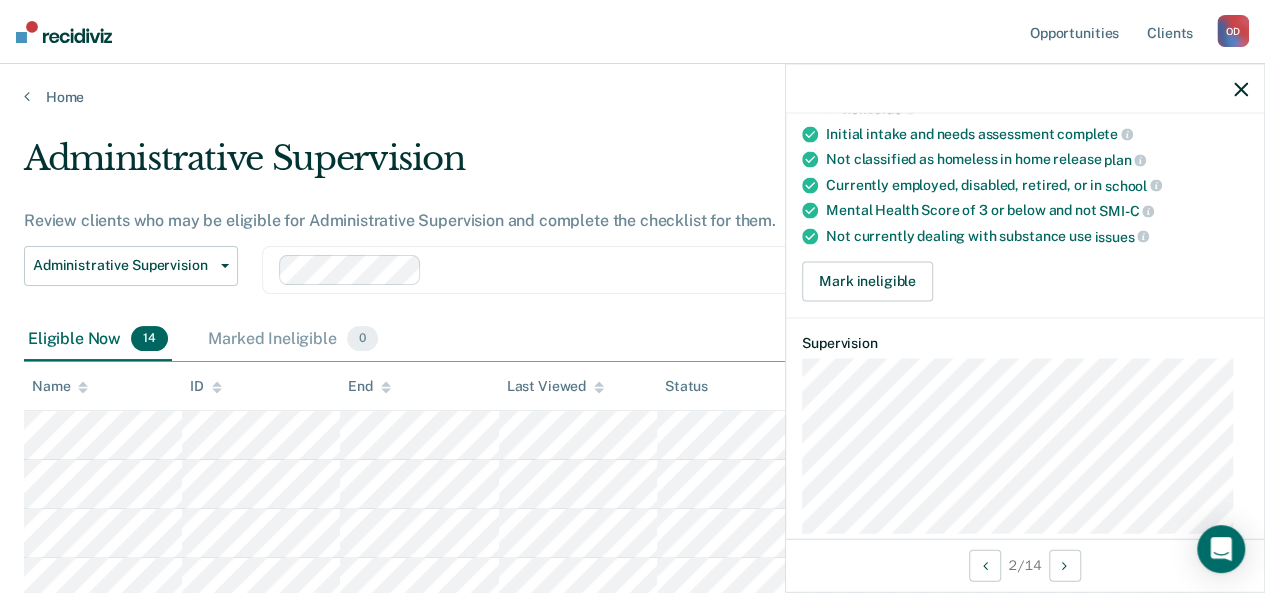 scroll, scrollTop: 278, scrollLeft: 0, axis: vertical 